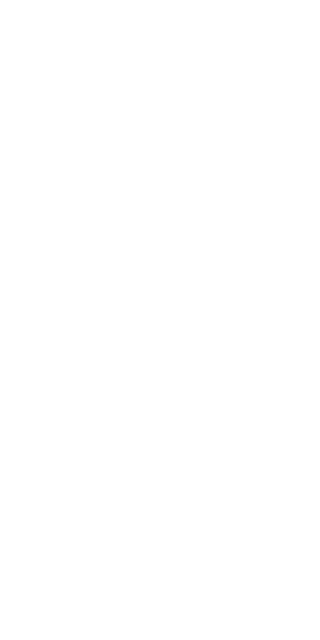 scroll, scrollTop: 0, scrollLeft: 0, axis: both 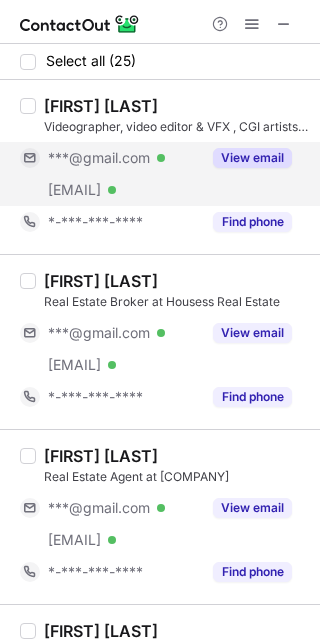 click on "***@gmail.com Verified" at bounding box center [110, 158] 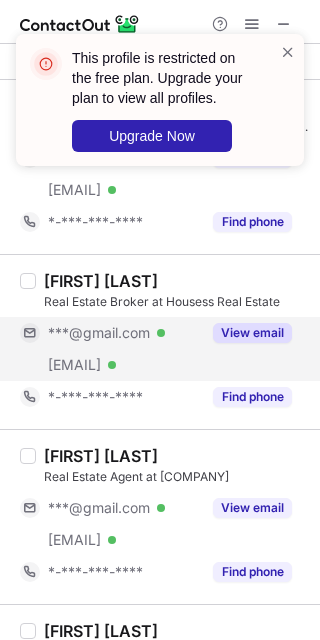 click on "***@gmail.com Verified" at bounding box center [110, 333] 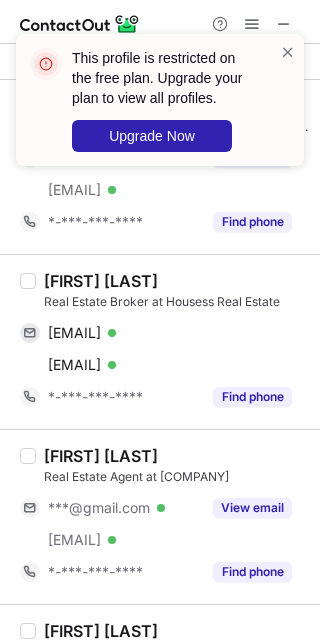 click on "[FIRST] [LAST]" at bounding box center (101, 281) 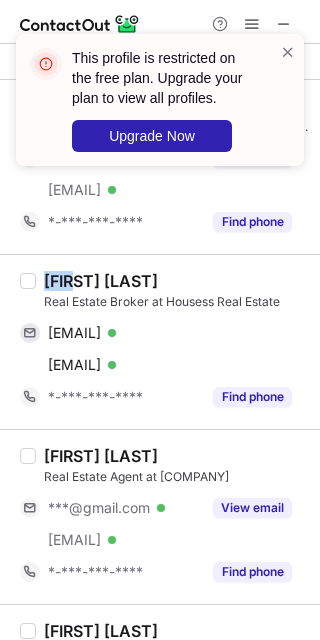 click on "[FIRST] [LAST]" at bounding box center [101, 281] 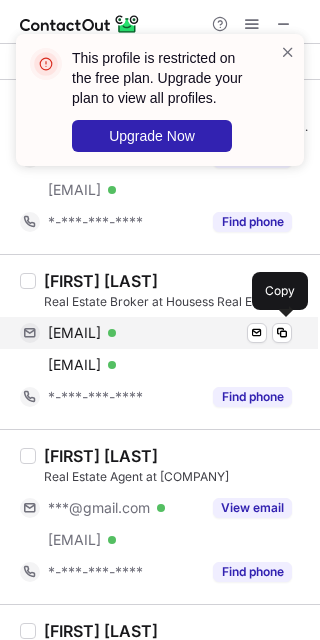 click on "[EMAIL]" at bounding box center [74, 333] 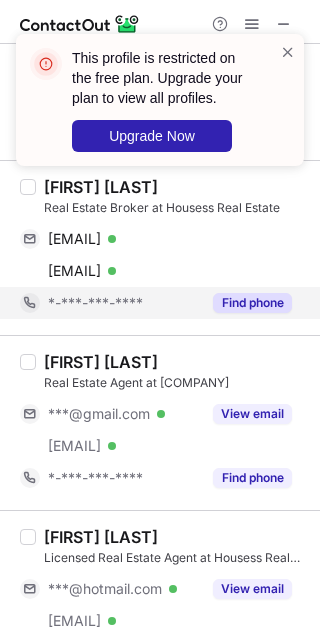 scroll, scrollTop: 222, scrollLeft: 0, axis: vertical 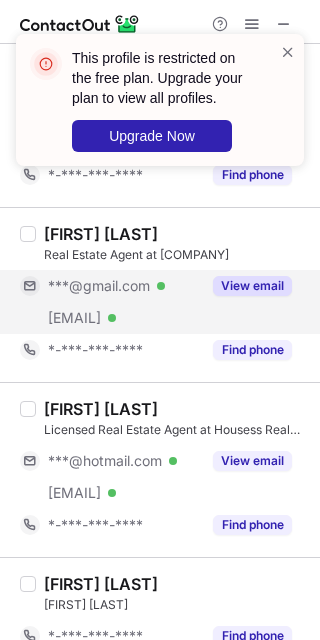 click on "***@gmail.com" at bounding box center (99, 286) 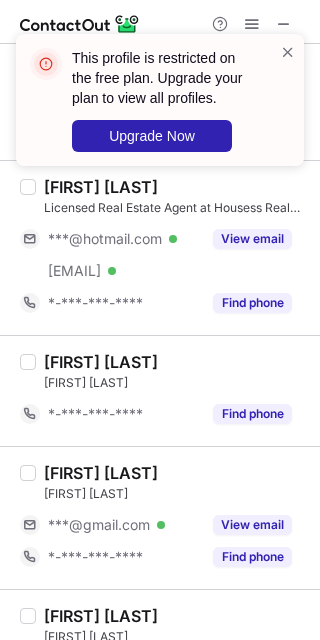 scroll, scrollTop: 666, scrollLeft: 0, axis: vertical 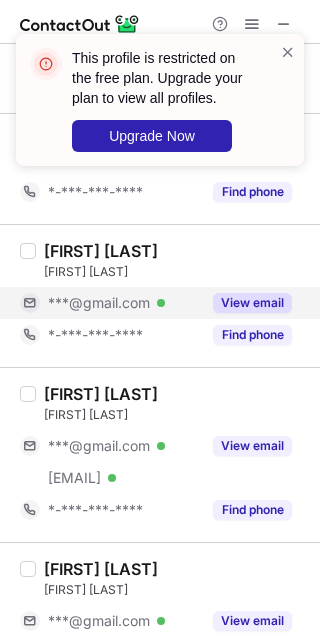 click on "***@gmail.com" at bounding box center (99, 303) 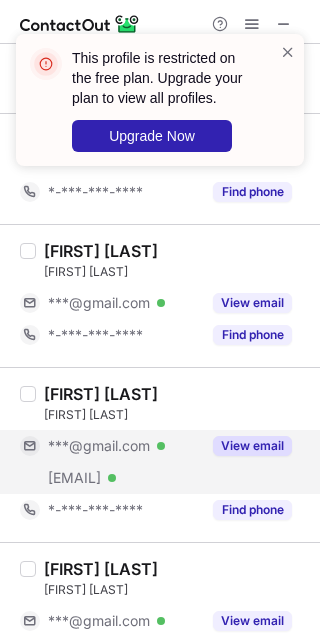 click on "***@gmail.com" at bounding box center (99, 446) 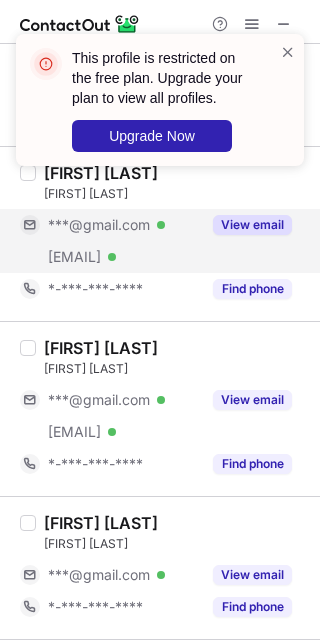 scroll, scrollTop: 888, scrollLeft: 0, axis: vertical 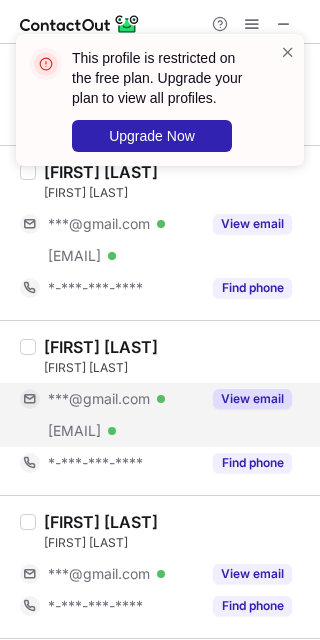 click on "***@gmail.com Verified" at bounding box center [124, 399] 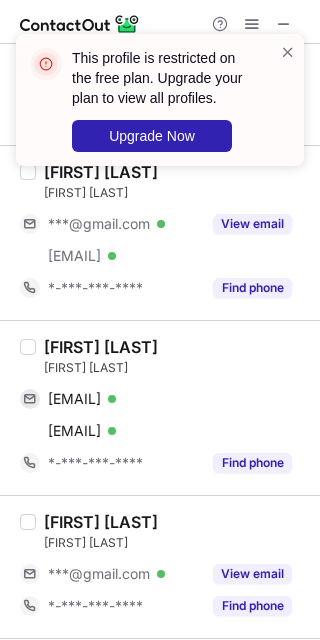 click on "[FIRST] [LAST]" at bounding box center [101, 347] 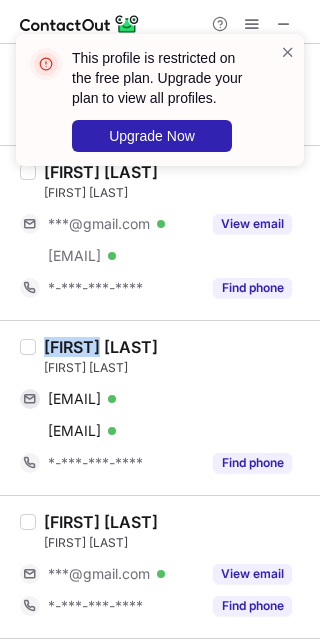 click on "[FIRST] [LAST]" at bounding box center (101, 347) 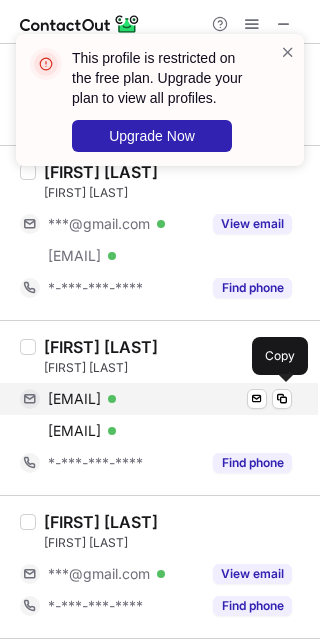 click on "[EMAIL]" at bounding box center (74, 399) 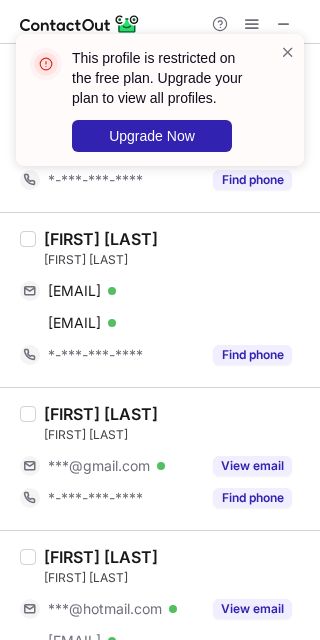 scroll, scrollTop: 1222, scrollLeft: 0, axis: vertical 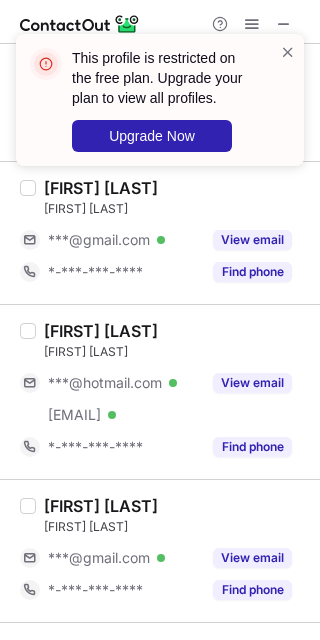 drag, startPoint x: 148, startPoint y: 245, endPoint x: 115, endPoint y: 360, distance: 119.64113 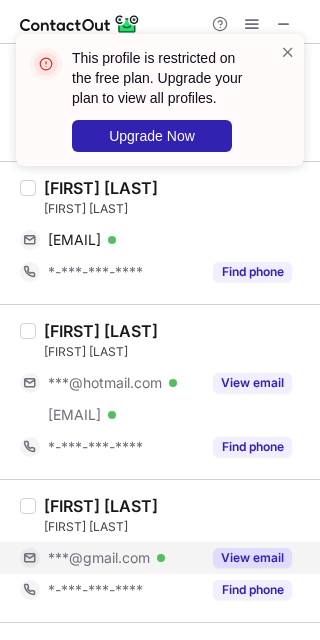click on "***@gmail.com Verified" at bounding box center [110, 558] 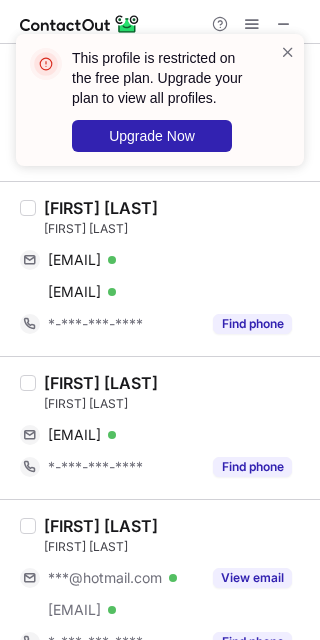 scroll, scrollTop: 1000, scrollLeft: 0, axis: vertical 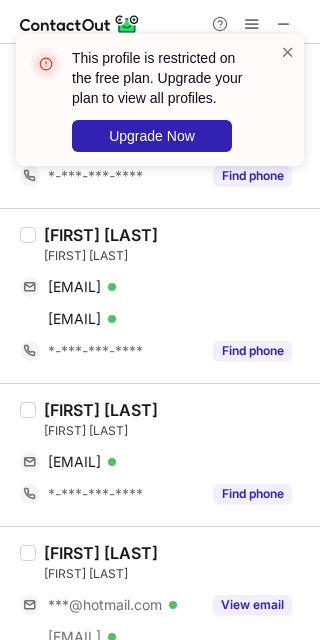 click on "[FIRST] [LAST] [EMAIL]" at bounding box center [160, 454] 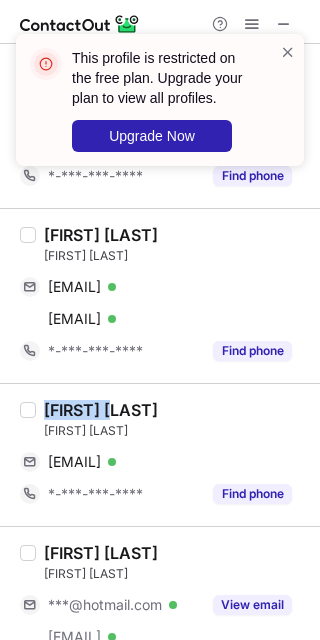 click on "[FIRST] [LAST]" at bounding box center [101, 410] 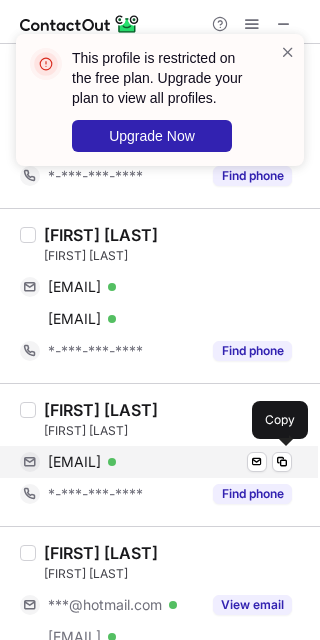 click on "[EMAIL]" at bounding box center [74, 462] 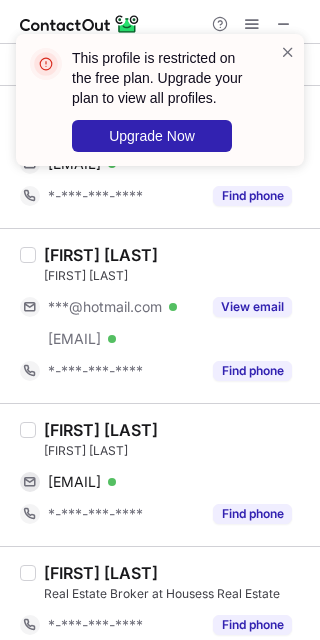scroll, scrollTop: 1333, scrollLeft: 0, axis: vertical 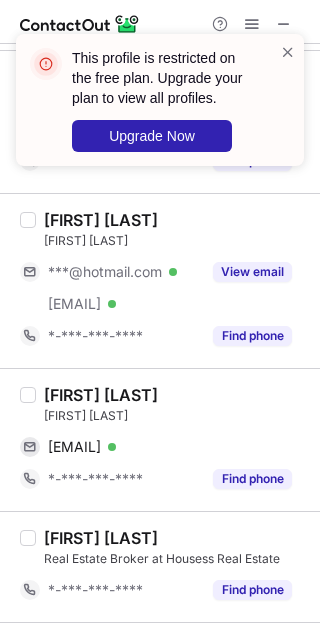 click on "[FIRST] [LAST]" at bounding box center [101, 395] 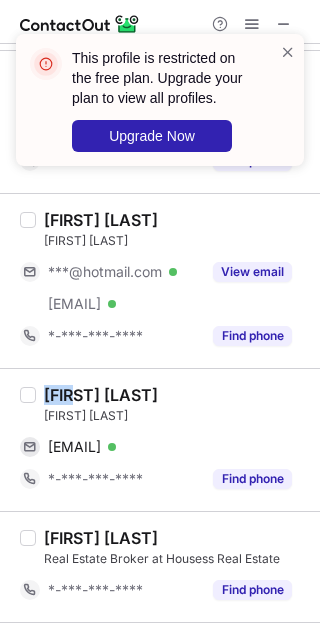 click on "[FIRST] [LAST]" at bounding box center [101, 395] 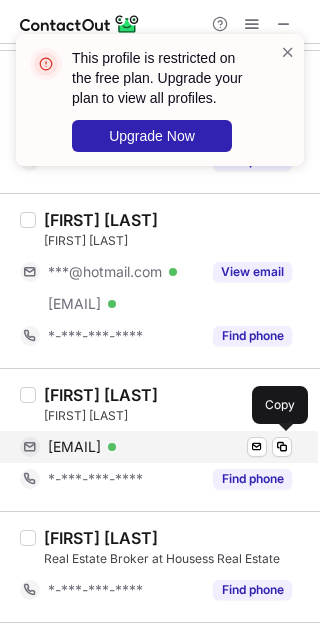 click on "[EMAIL]" at bounding box center (74, 447) 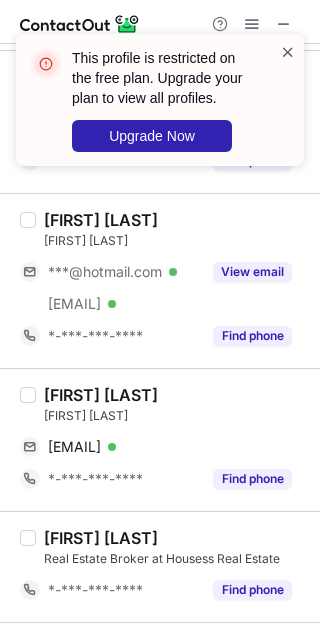 click at bounding box center (288, 52) 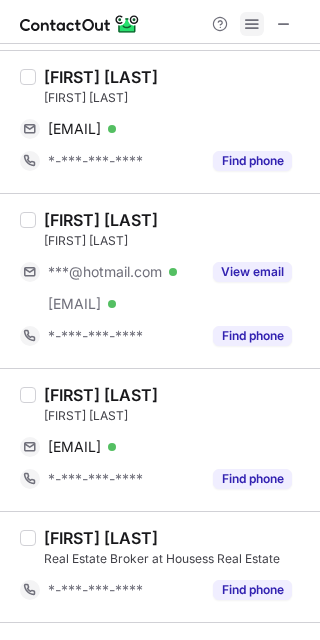 click at bounding box center [252, 24] 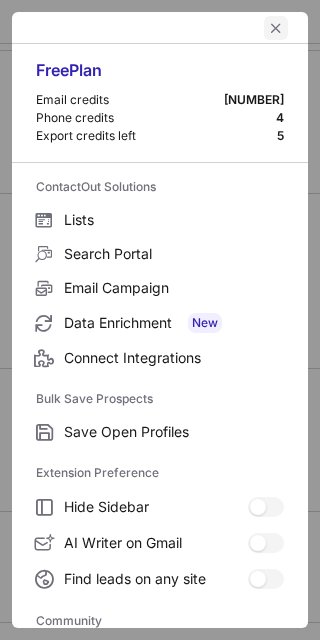 click at bounding box center (276, 28) 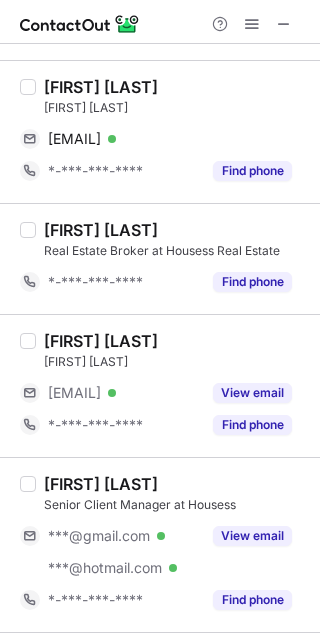 scroll, scrollTop: 1777, scrollLeft: 0, axis: vertical 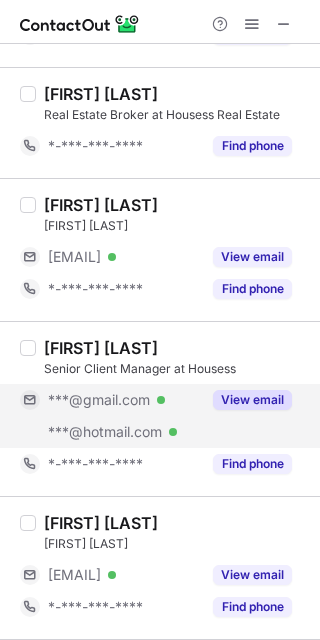 click on "***@gmail.com Verified" at bounding box center [124, 400] 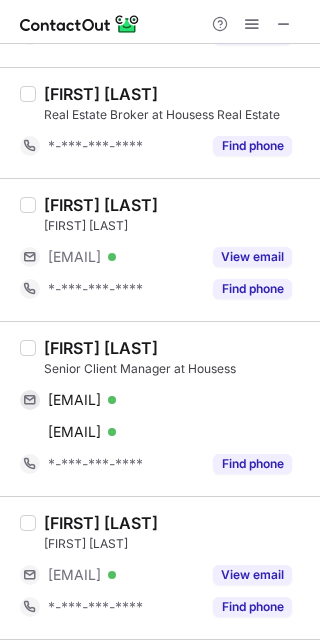 click on "[FIRST] [LAST]" at bounding box center (101, 348) 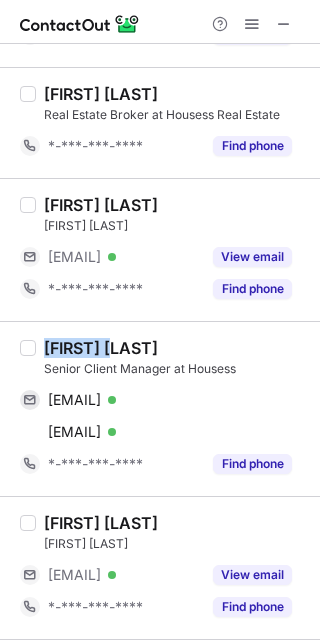 click on "[FIRST] [LAST]" at bounding box center [101, 348] 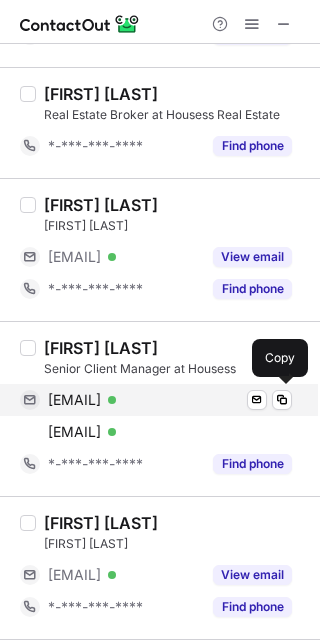 click on "[EMAIL]" at bounding box center [74, 400] 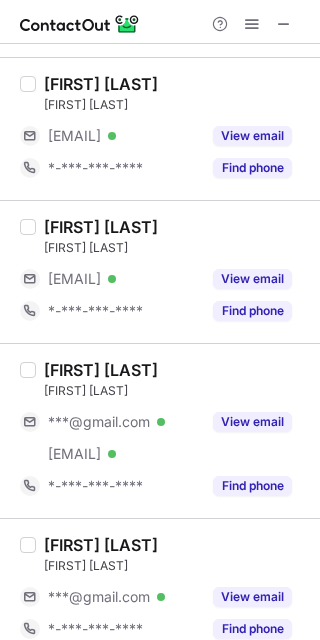 scroll, scrollTop: 2333, scrollLeft: 0, axis: vertical 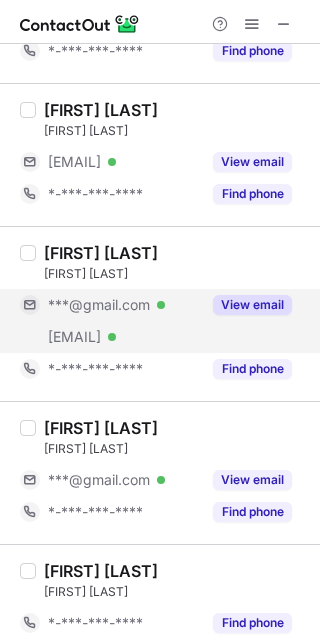click on "***@gmail.com Verified" at bounding box center (110, 305) 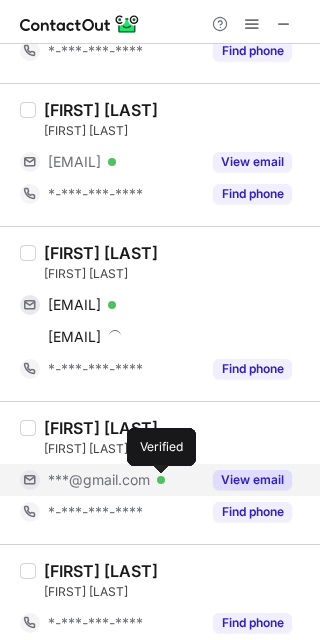 click at bounding box center [161, 480] 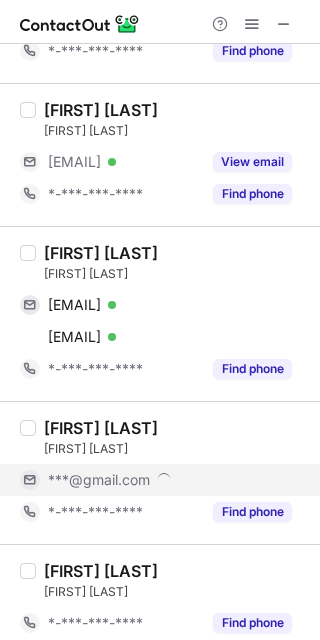 click on "[FIRST] [LAST]" at bounding box center [101, 253] 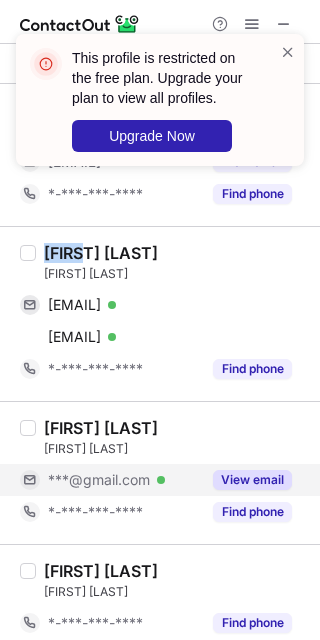 click on "[FIRST] [LAST]" at bounding box center (101, 253) 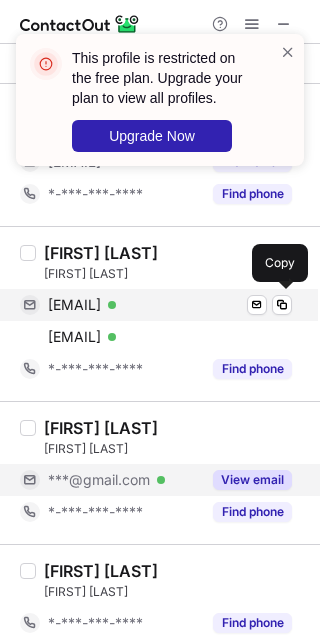 click on "[EMAIL]" at bounding box center [74, 305] 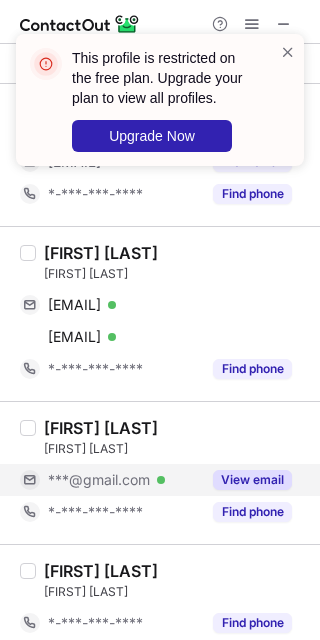 drag, startPoint x: 92, startPoint y: 474, endPoint x: 69, endPoint y: 462, distance: 25.942244 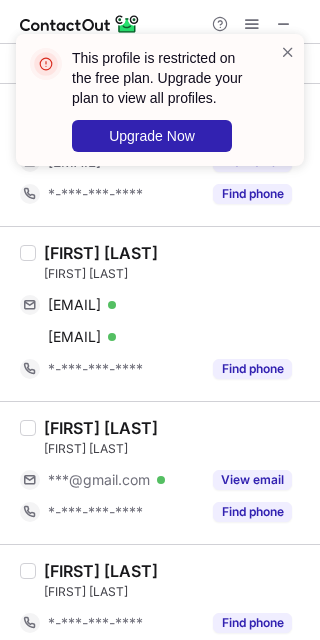 click on "***@gmail.com" at bounding box center [99, 480] 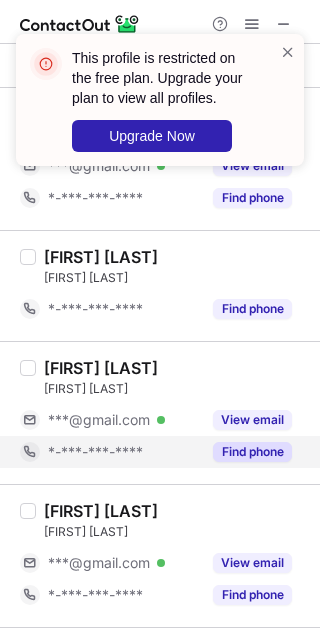 scroll, scrollTop: 2666, scrollLeft: 0, axis: vertical 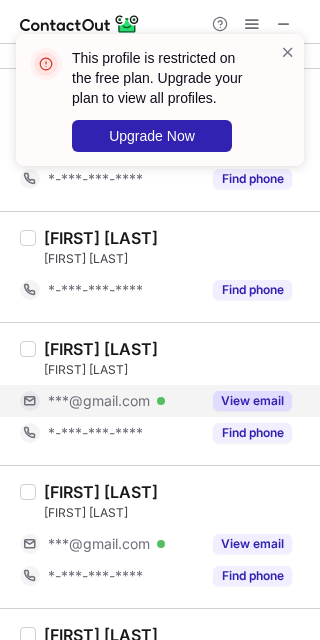 click on "***@gmail.com Verified" at bounding box center [110, 401] 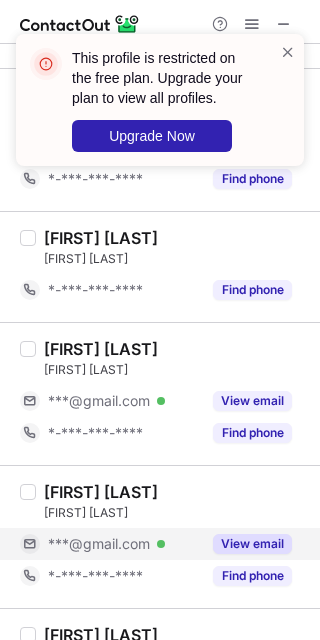 click on "***@gmail.com Verified" at bounding box center [110, 544] 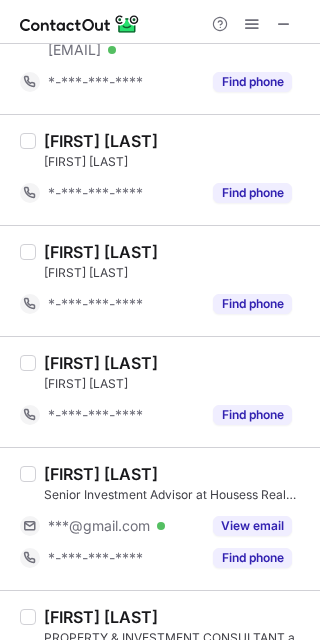 scroll, scrollTop: 0, scrollLeft: 0, axis: both 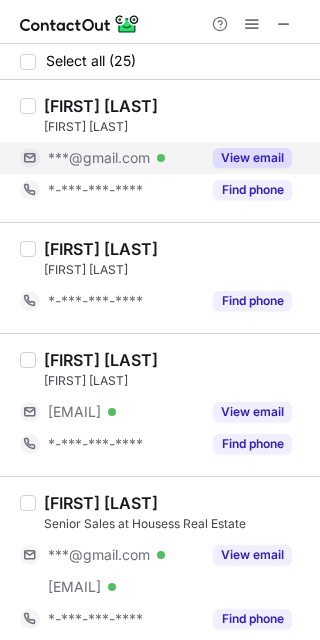 click on "***@gmail.com Verified" at bounding box center [124, 158] 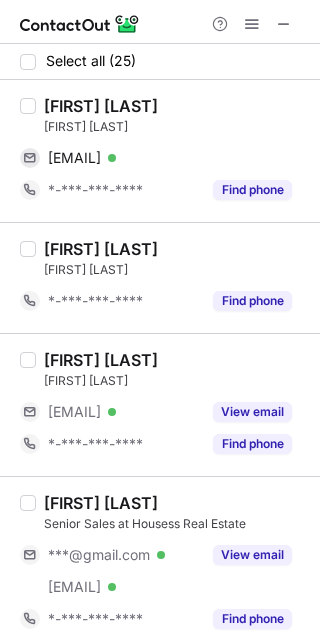 click on "[FIRST] [LAST]" at bounding box center (101, 106) 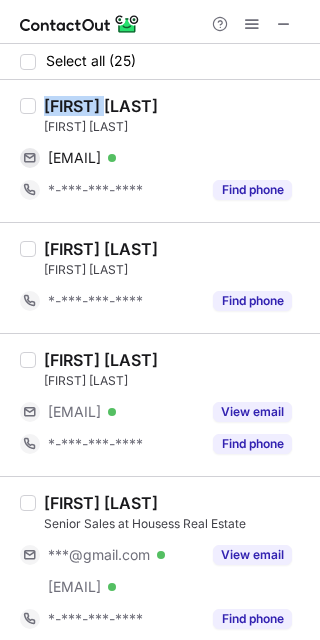 click on "[FIRST] [LAST]" at bounding box center (101, 106) 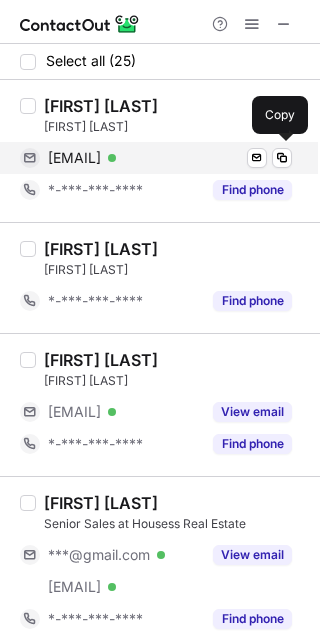 click on "[EMAIL]" at bounding box center [74, 158] 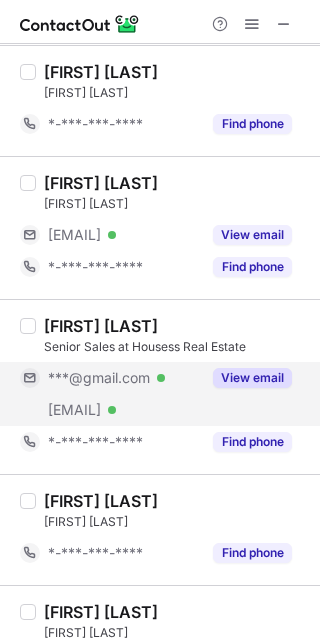 scroll, scrollTop: 222, scrollLeft: 0, axis: vertical 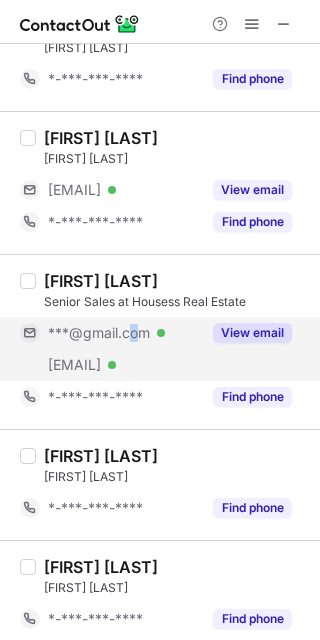drag, startPoint x: 133, startPoint y: 347, endPoint x: 97, endPoint y: 353, distance: 36.496574 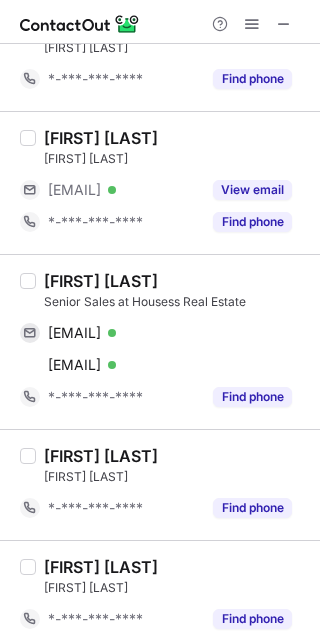 click on "[FIRST] [LAST]" at bounding box center (101, 281) 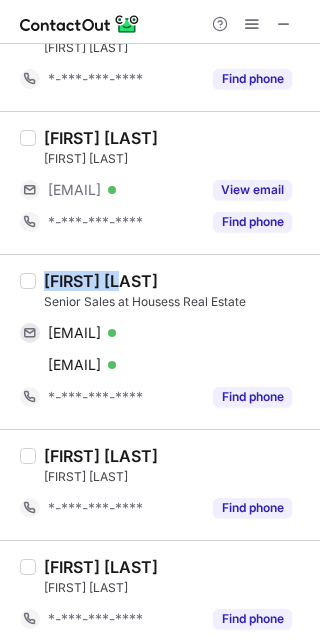 copy on "[FIRST]" 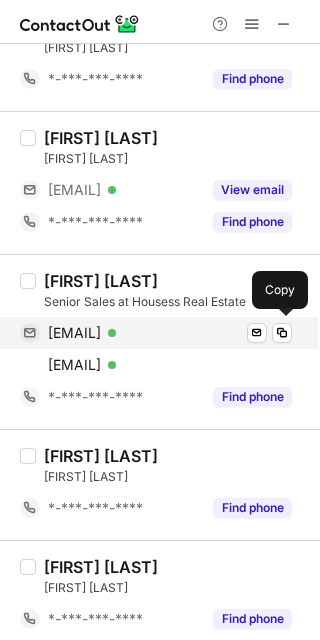 click on "[EMAIL]" at bounding box center (74, 333) 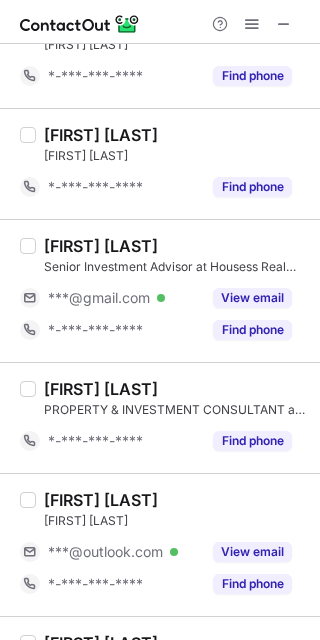 scroll, scrollTop: 777, scrollLeft: 0, axis: vertical 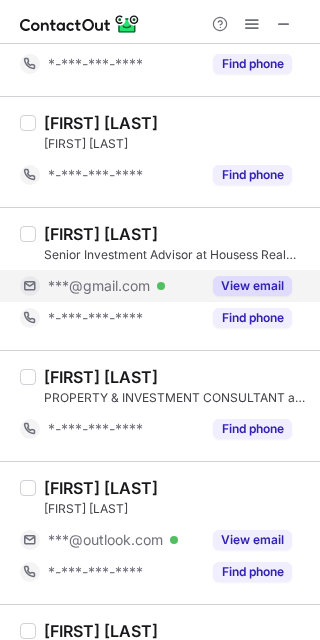 drag, startPoint x: 135, startPoint y: 276, endPoint x: 130, endPoint y: 286, distance: 11.18034 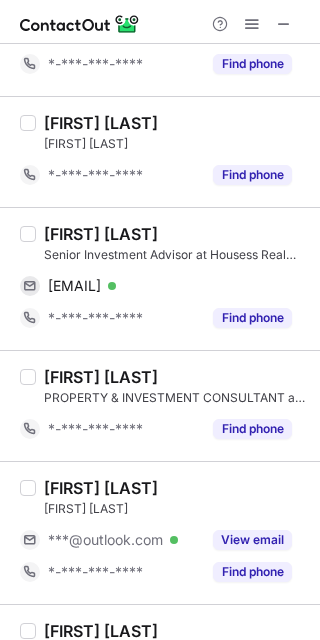 click on "[FIRST] [LAST]" at bounding box center [101, 234] 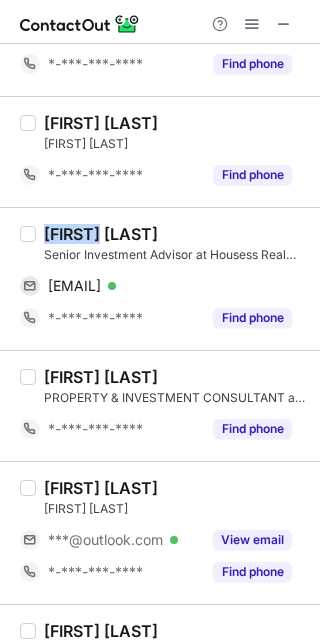 click on "[FIRST] [LAST] [EMAIL]" at bounding box center (160, 278) 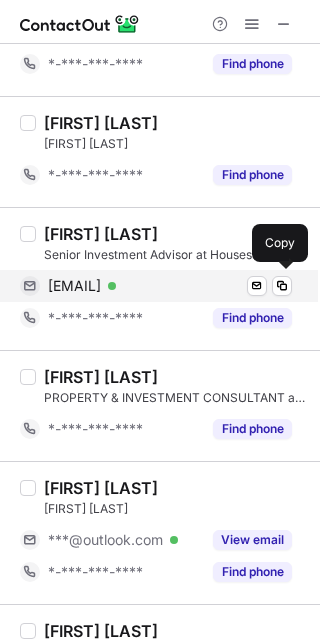 click on "[EMAIL]" at bounding box center (74, 286) 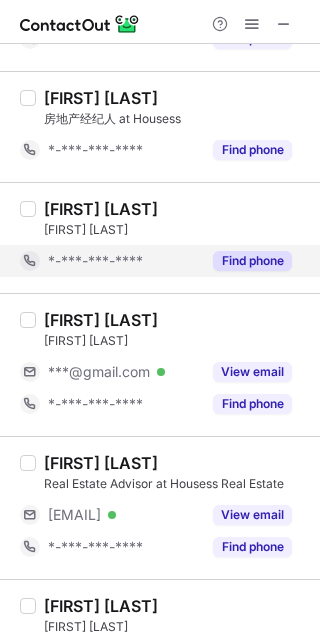 scroll, scrollTop: 1333, scrollLeft: 0, axis: vertical 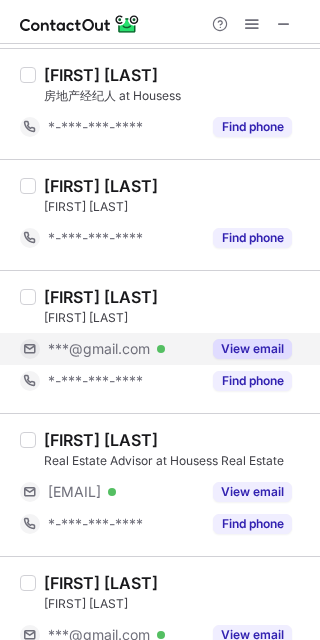 click on "***@gmail.com" at bounding box center (99, 349) 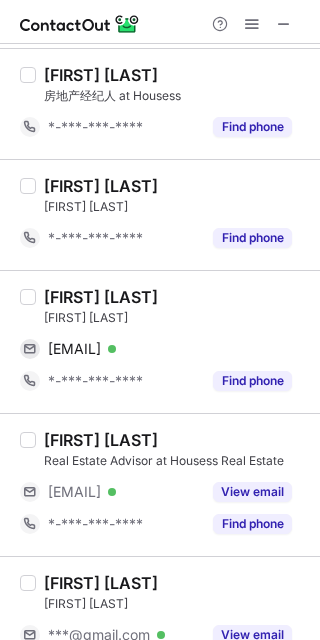 click on "[FIRST] [LAST] [EMAIL]" at bounding box center (160, 341) 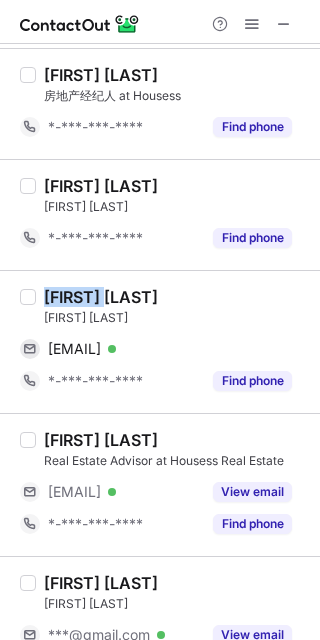 click on "[FIRST] [LAST] [EMAIL]" at bounding box center [160, 341] 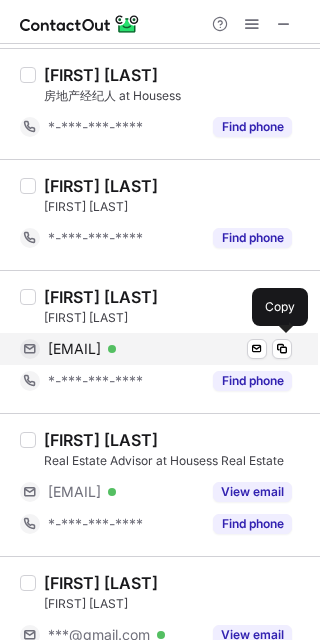 click on "[EMAIL]" at bounding box center (74, 349) 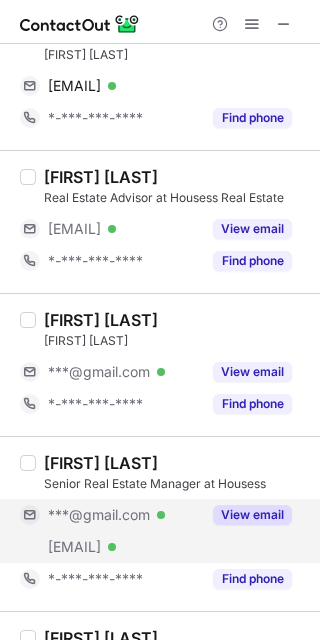 scroll, scrollTop: 1666, scrollLeft: 0, axis: vertical 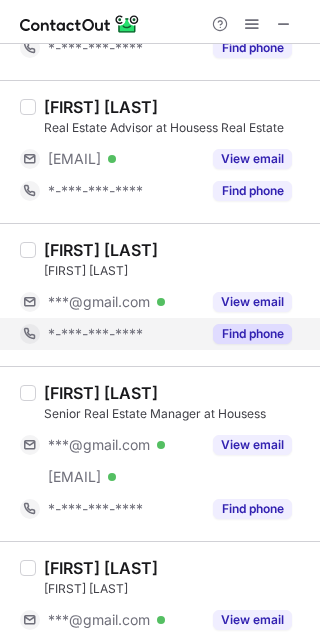 drag, startPoint x: 111, startPoint y: 300, endPoint x: 103, endPoint y: 323, distance: 24.351591 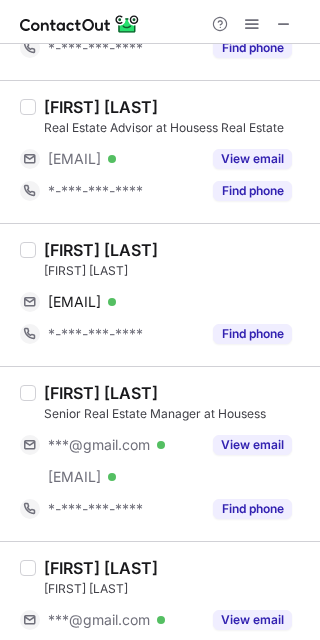 click on "[FIRST] [LAST]" at bounding box center [101, 250] 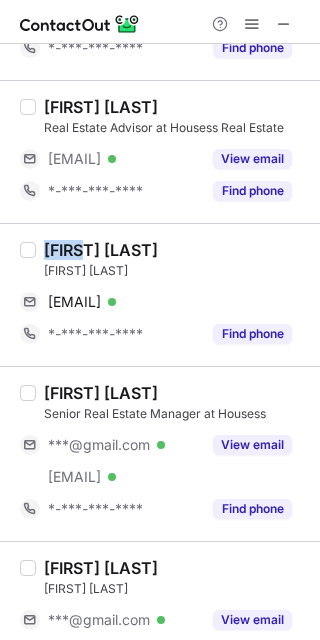 click on "[FIRST] [LAST]" at bounding box center (101, 250) 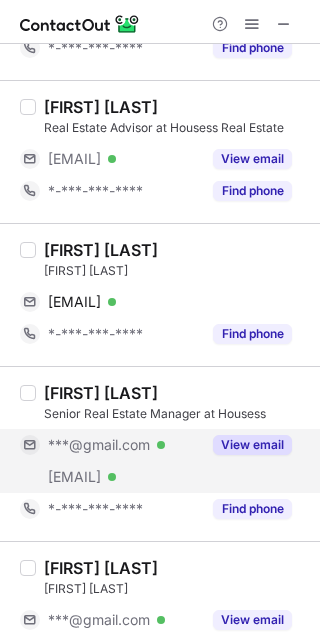 click on "***@gmail.com Verified" at bounding box center (110, 445) 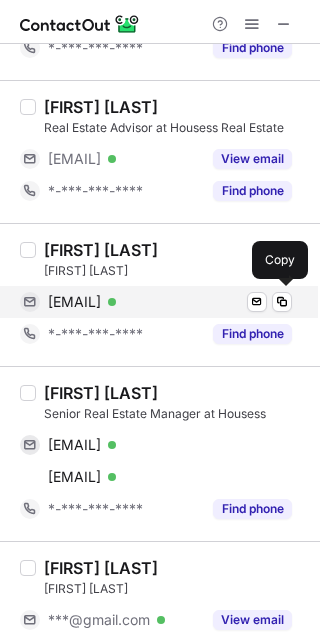 click on "[EMAIL]" at bounding box center [156, 302] 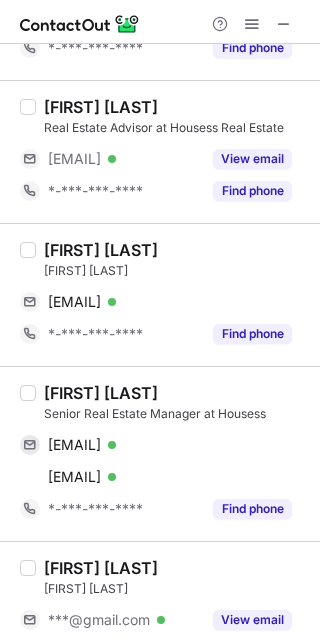 click on "[FIRST] [LAST]" at bounding box center (101, 393) 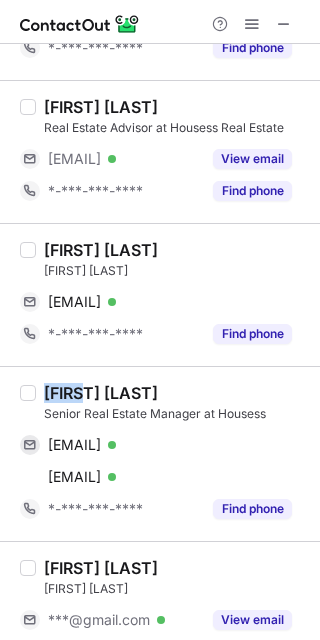 click on "[FIRST] [LAST]" at bounding box center [101, 393] 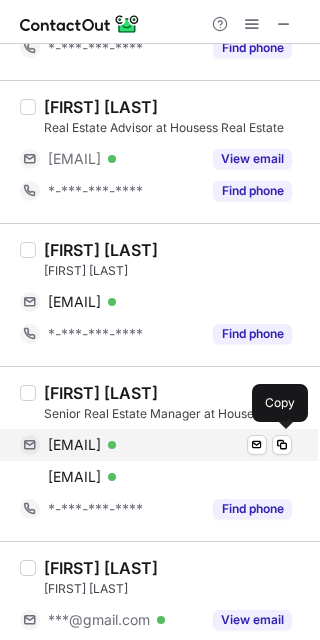 click on "[EMAIL]" at bounding box center [74, 445] 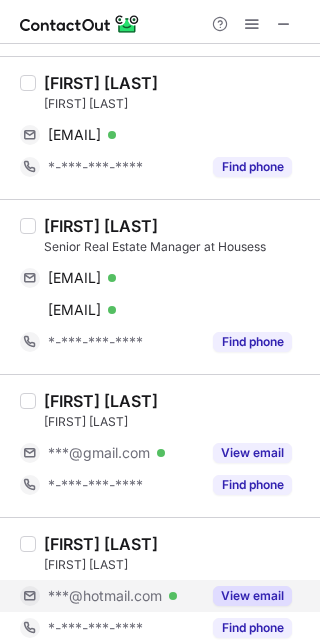 scroll, scrollTop: 1888, scrollLeft: 0, axis: vertical 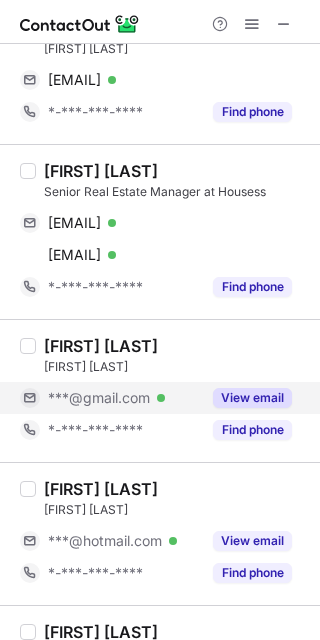 click on "***@gmail.com Verified" at bounding box center (124, 398) 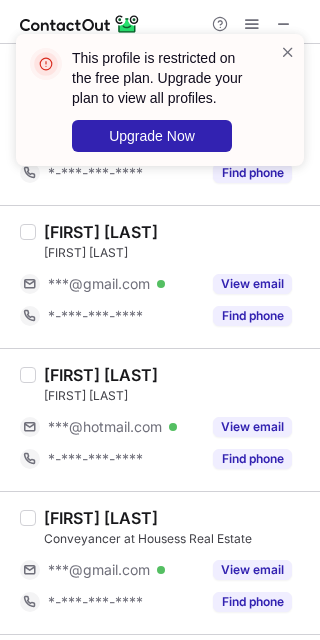 scroll, scrollTop: 2222, scrollLeft: 0, axis: vertical 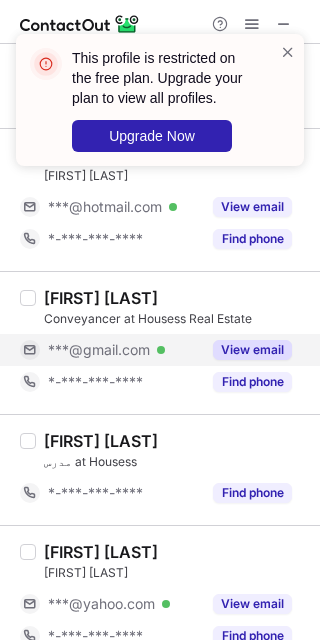click on "***@gmail.com" at bounding box center [99, 350] 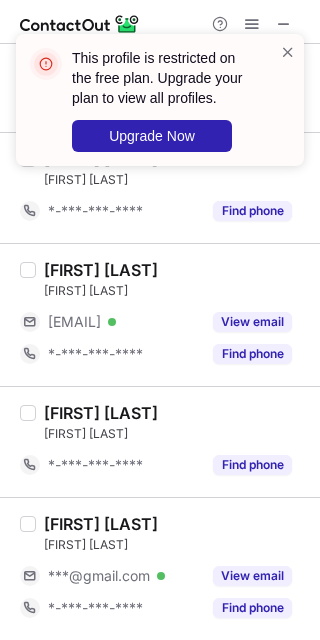 scroll, scrollTop: 2760, scrollLeft: 0, axis: vertical 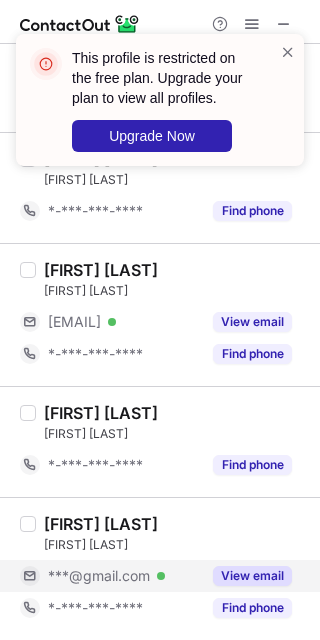 click on "***@gmail.com" at bounding box center [99, 576] 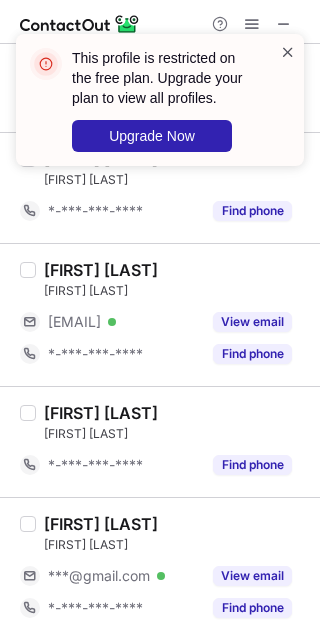 click at bounding box center (288, 52) 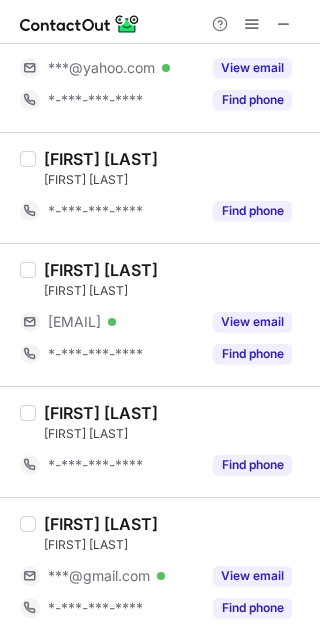 click at bounding box center (252, 24) 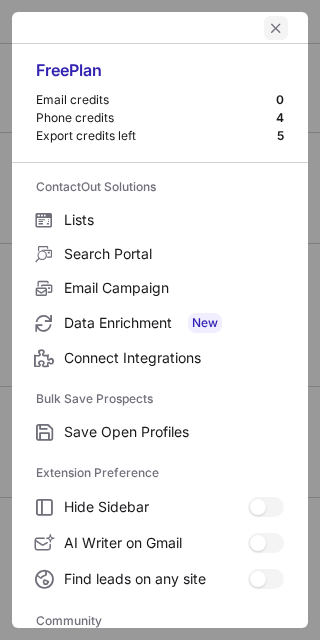 click at bounding box center [276, 28] 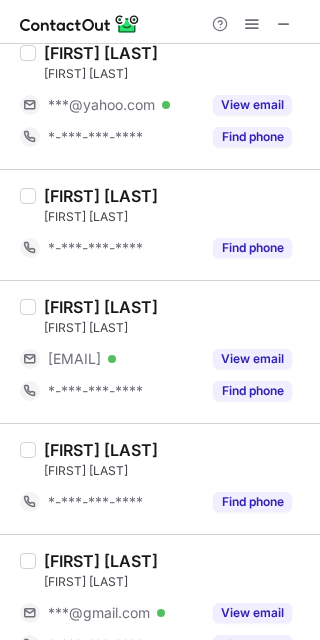 scroll, scrollTop: 2760, scrollLeft: 0, axis: vertical 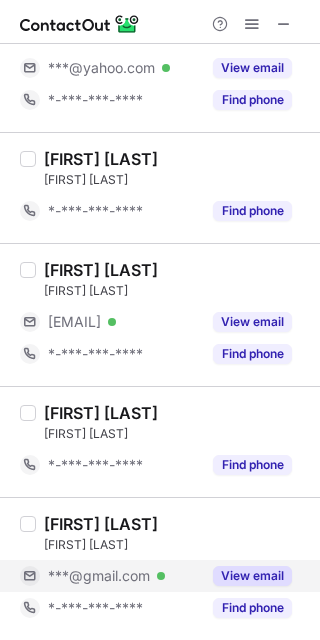 click on "***@gmail.com" at bounding box center [99, 576] 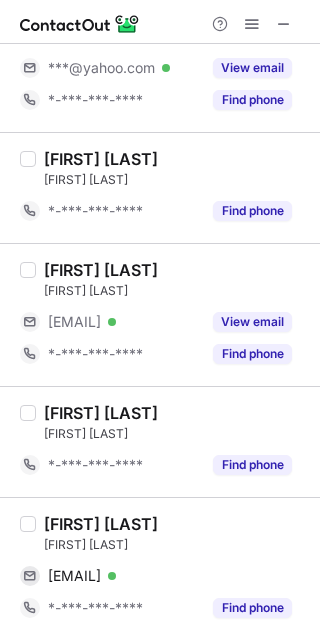click on "[FIRST] [LAST]" at bounding box center [101, 524] 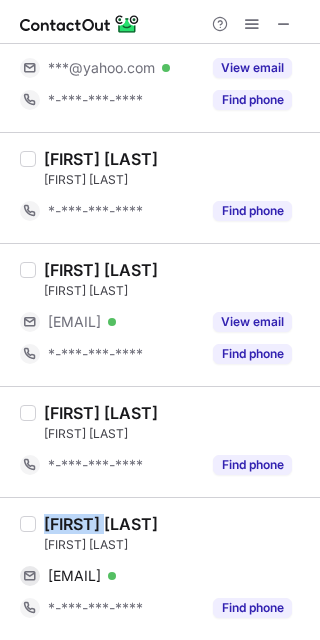 click on "[FIRST] [LAST]" at bounding box center [101, 524] 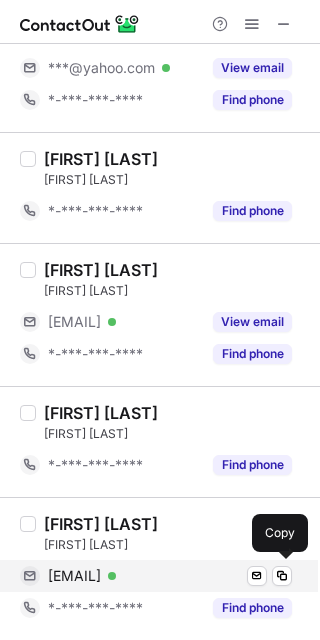 drag, startPoint x: 196, startPoint y: 585, endPoint x: 222, endPoint y: 571, distance: 29.529646 